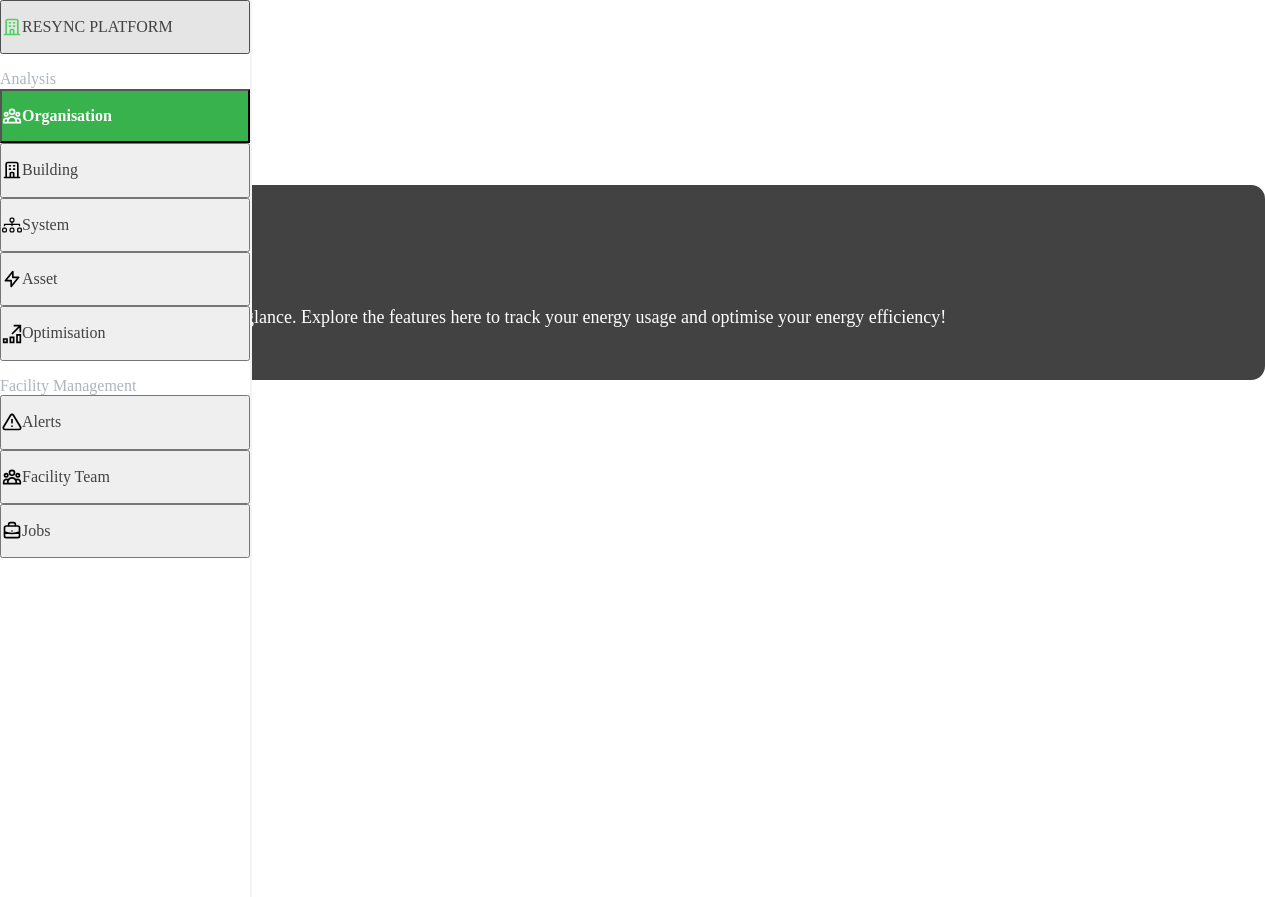 scroll, scrollTop: 0, scrollLeft: 0, axis: both 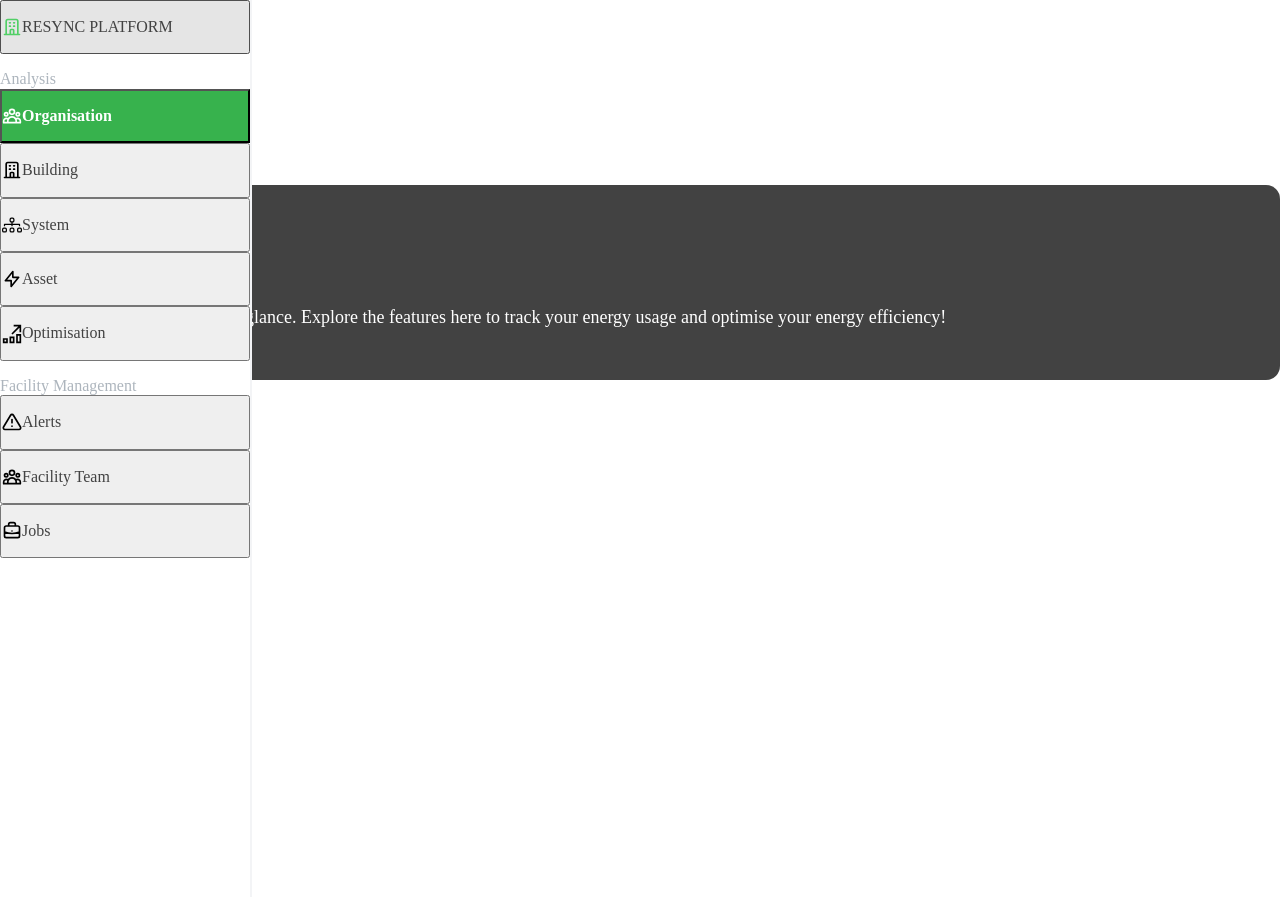 click on "Asset" at bounding box center (125, 279) 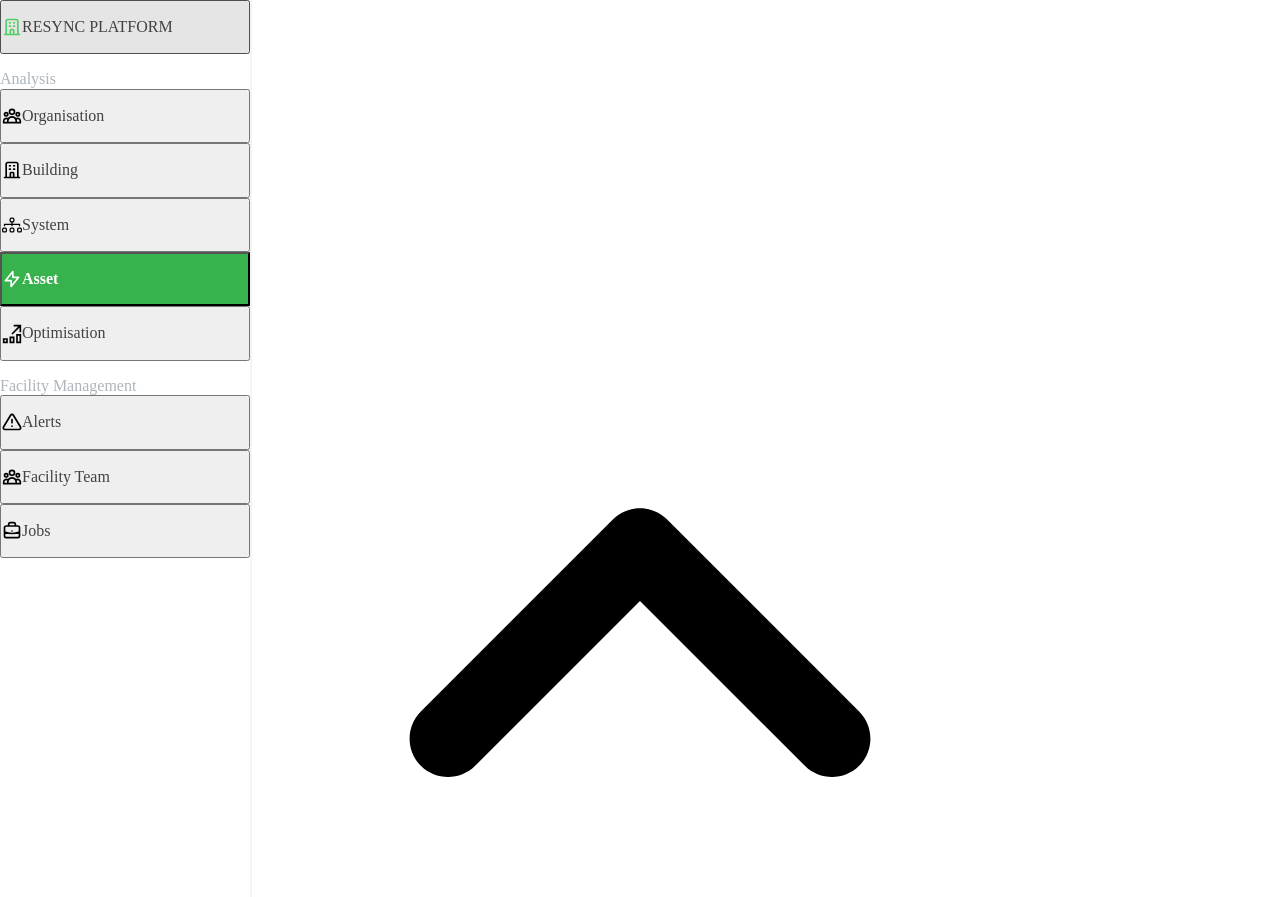 click on "Overview" at bounding box center (44, 1559) 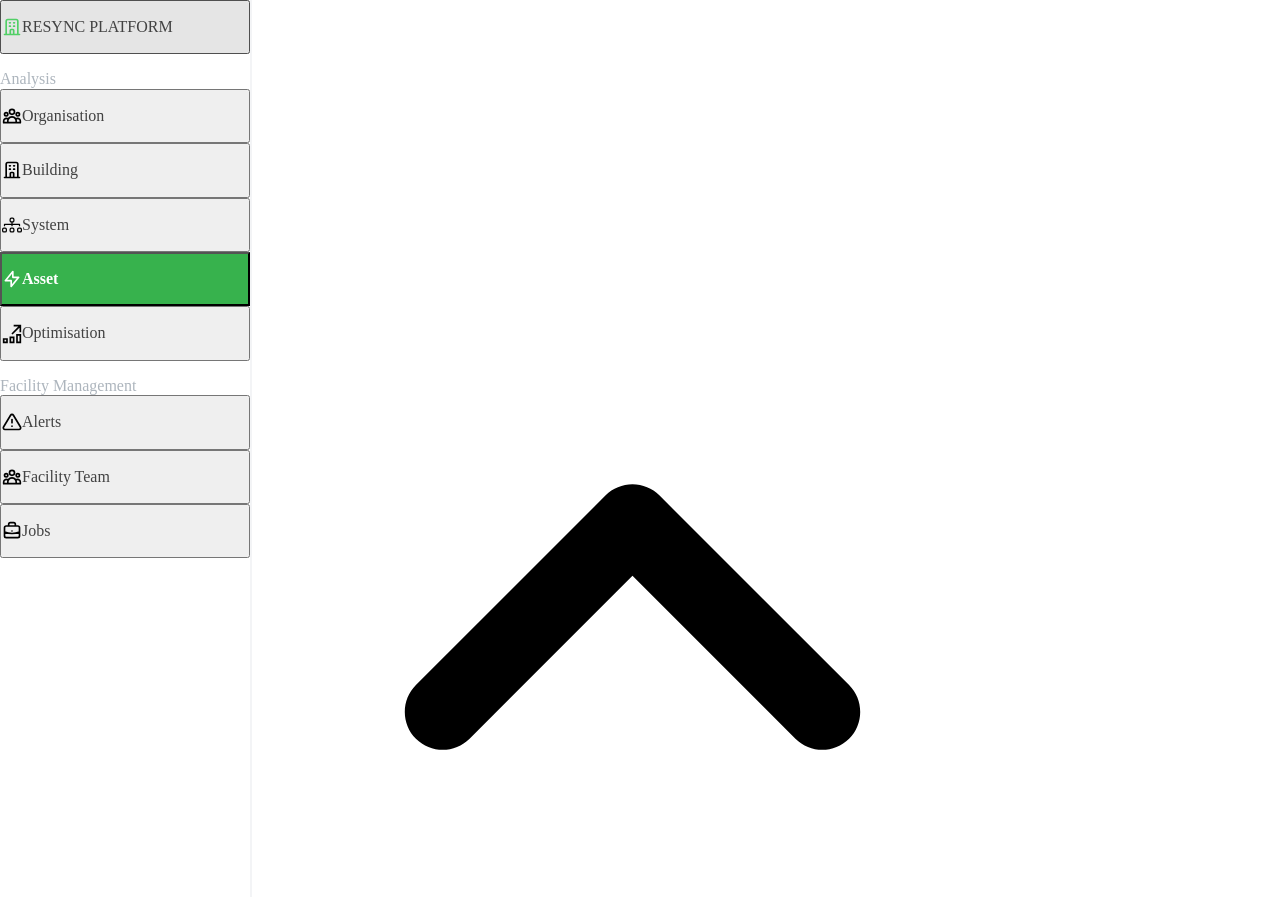 scroll, scrollTop: 0, scrollLeft: 0, axis: both 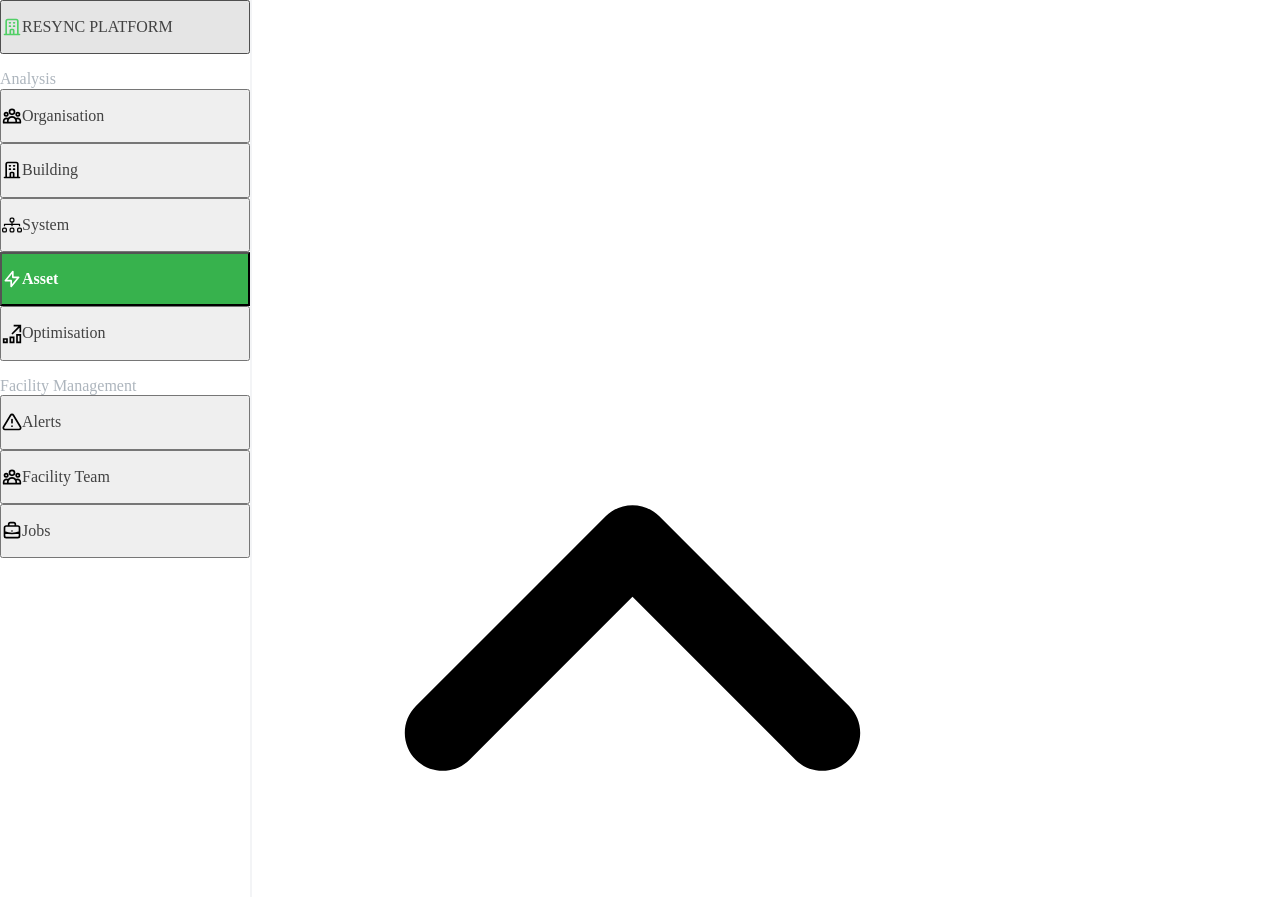 click on "IAQ sensor" at bounding box center (100, 236) 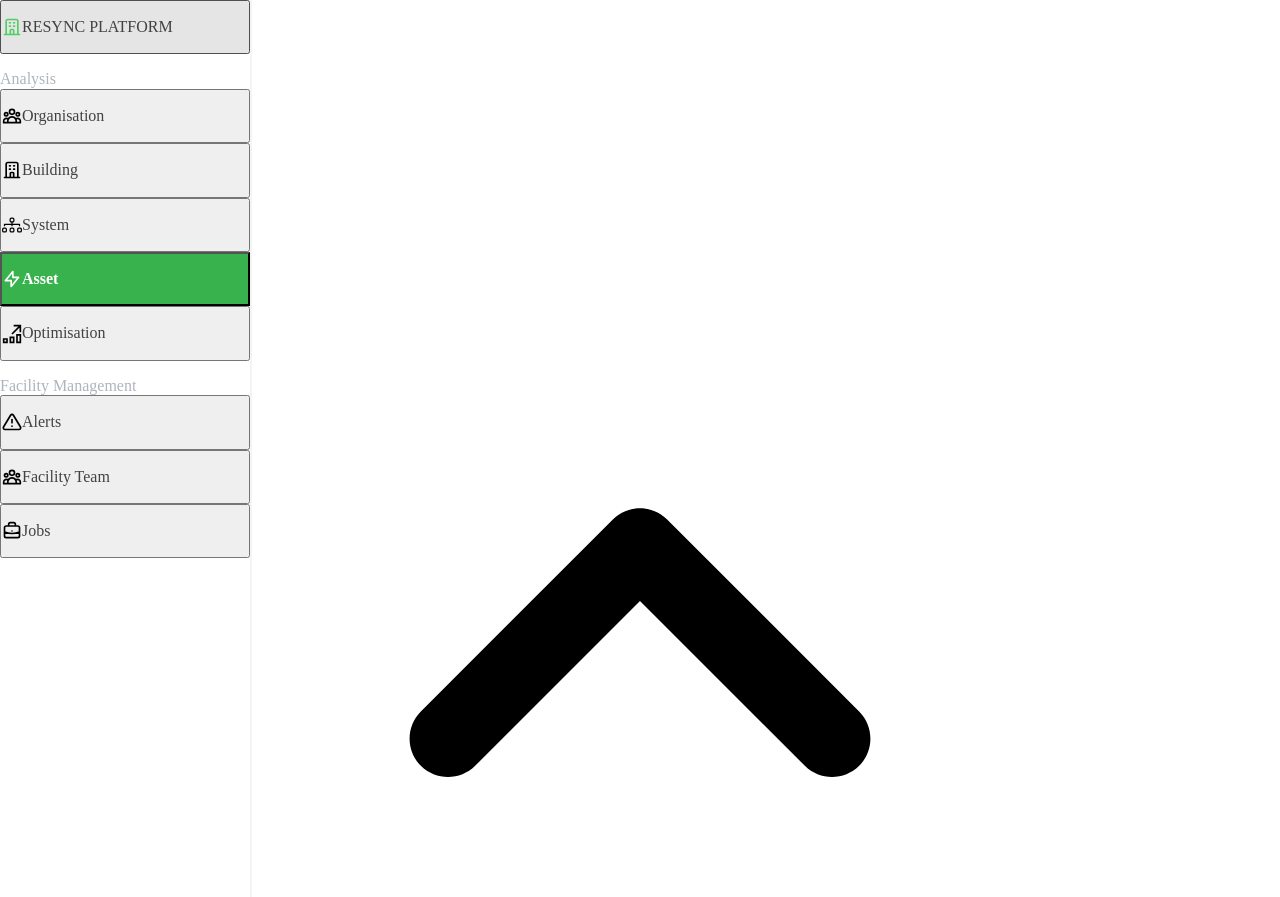click on "Overview" at bounding box center [44, 1559] 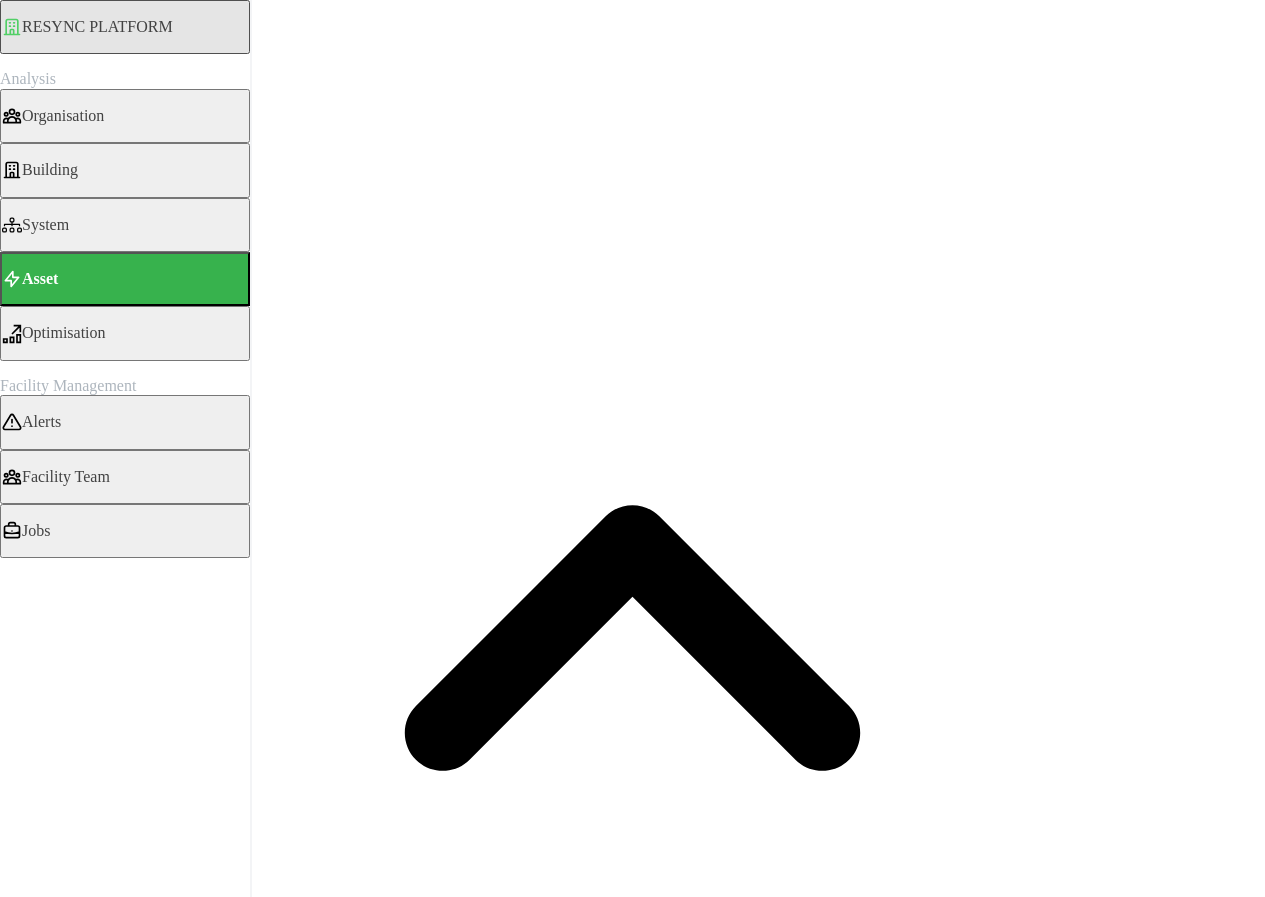 click on "5m" at bounding box center (23, 1713) 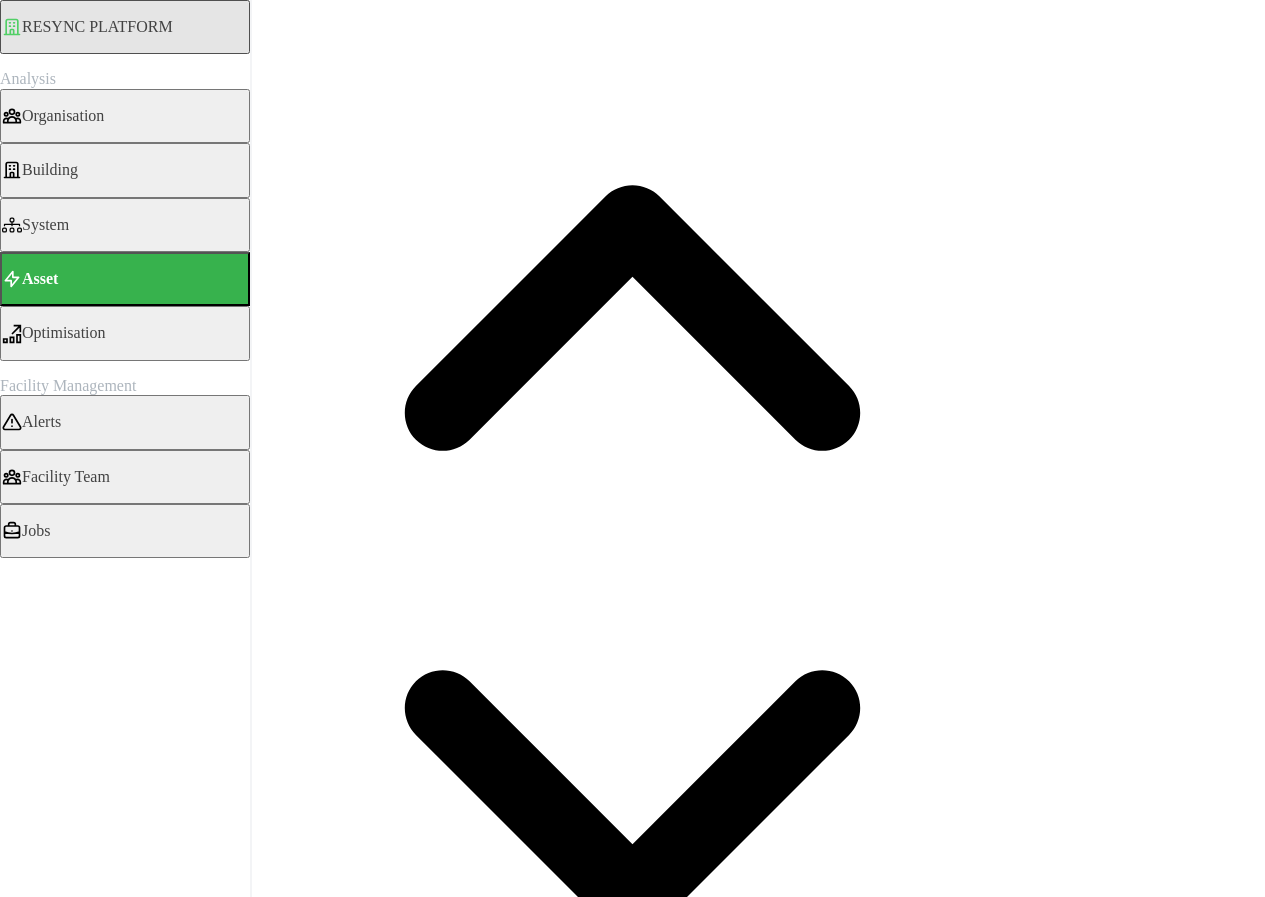 scroll, scrollTop: 400, scrollLeft: 0, axis: vertical 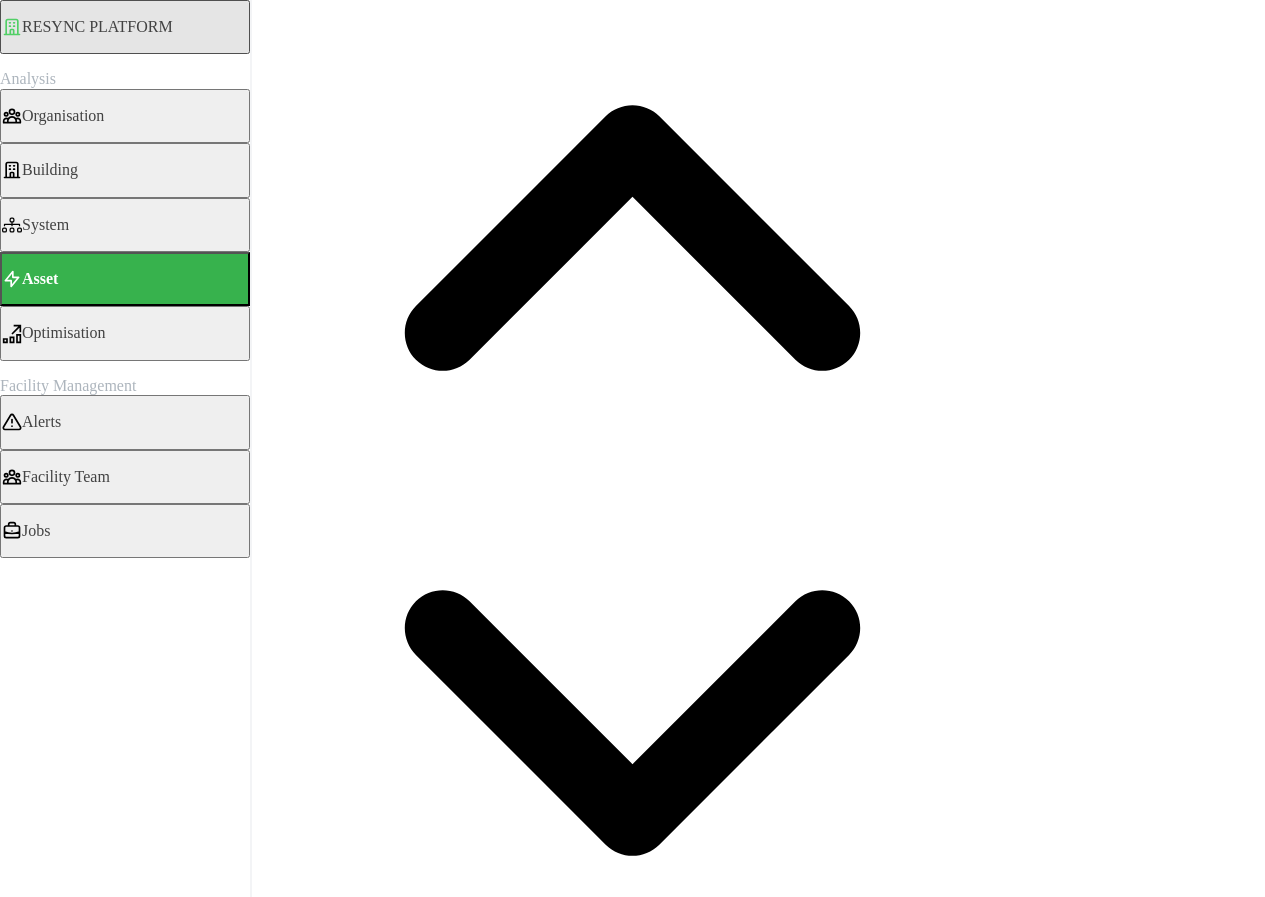 click on "Remove secondary query" at bounding box center (89, 12141) 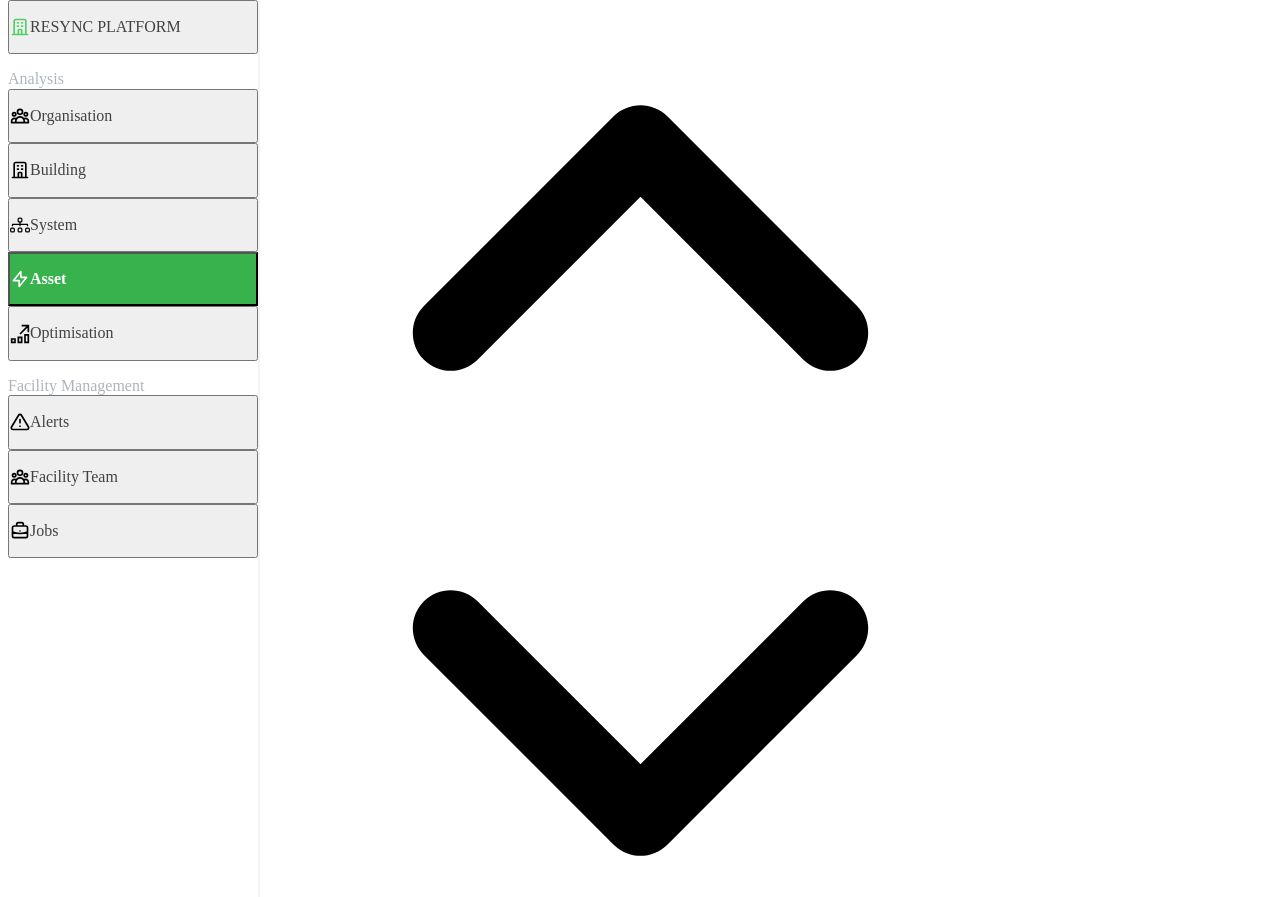 scroll, scrollTop: 0, scrollLeft: 0, axis: both 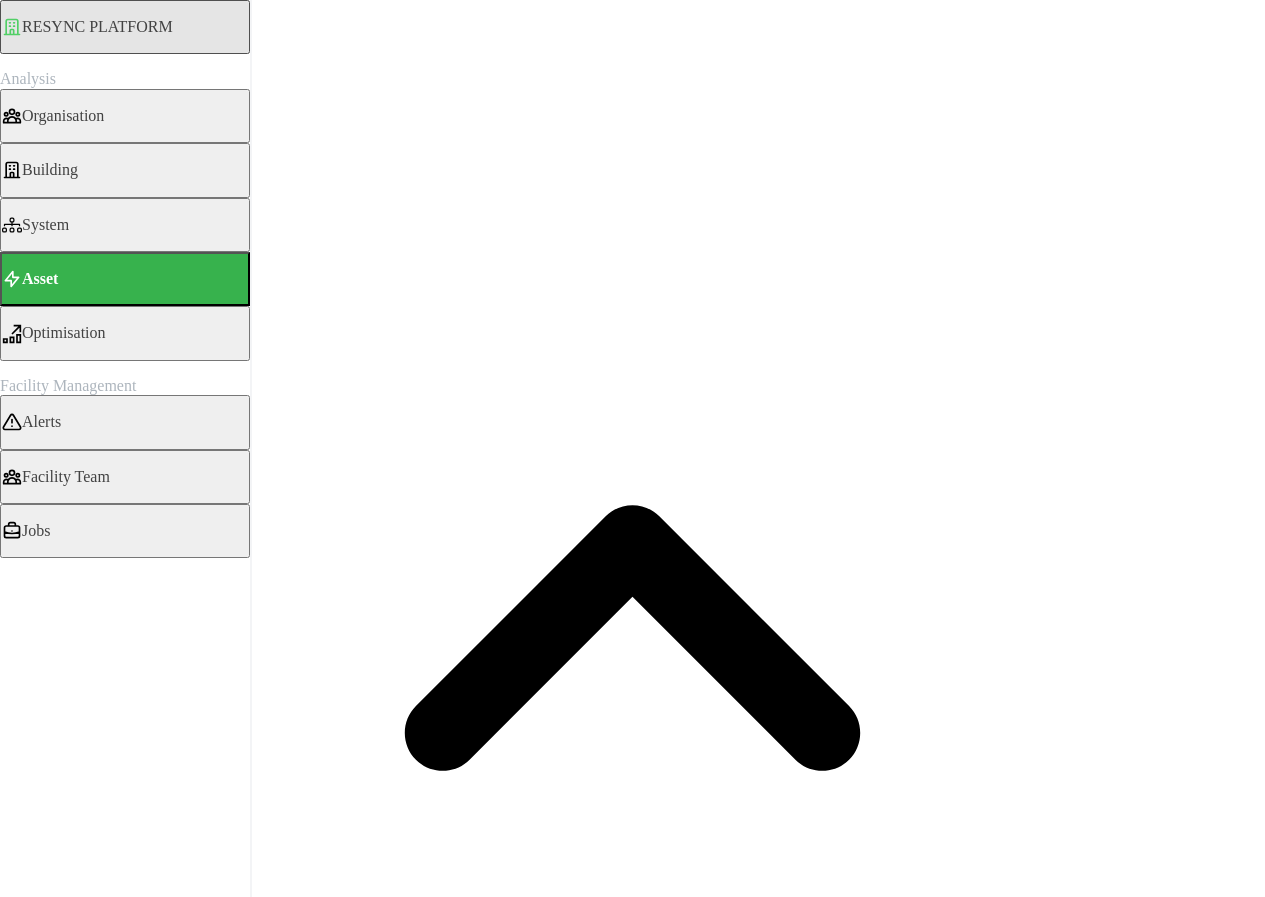 click on "Air Handling Unit" at bounding box center [100, 236] 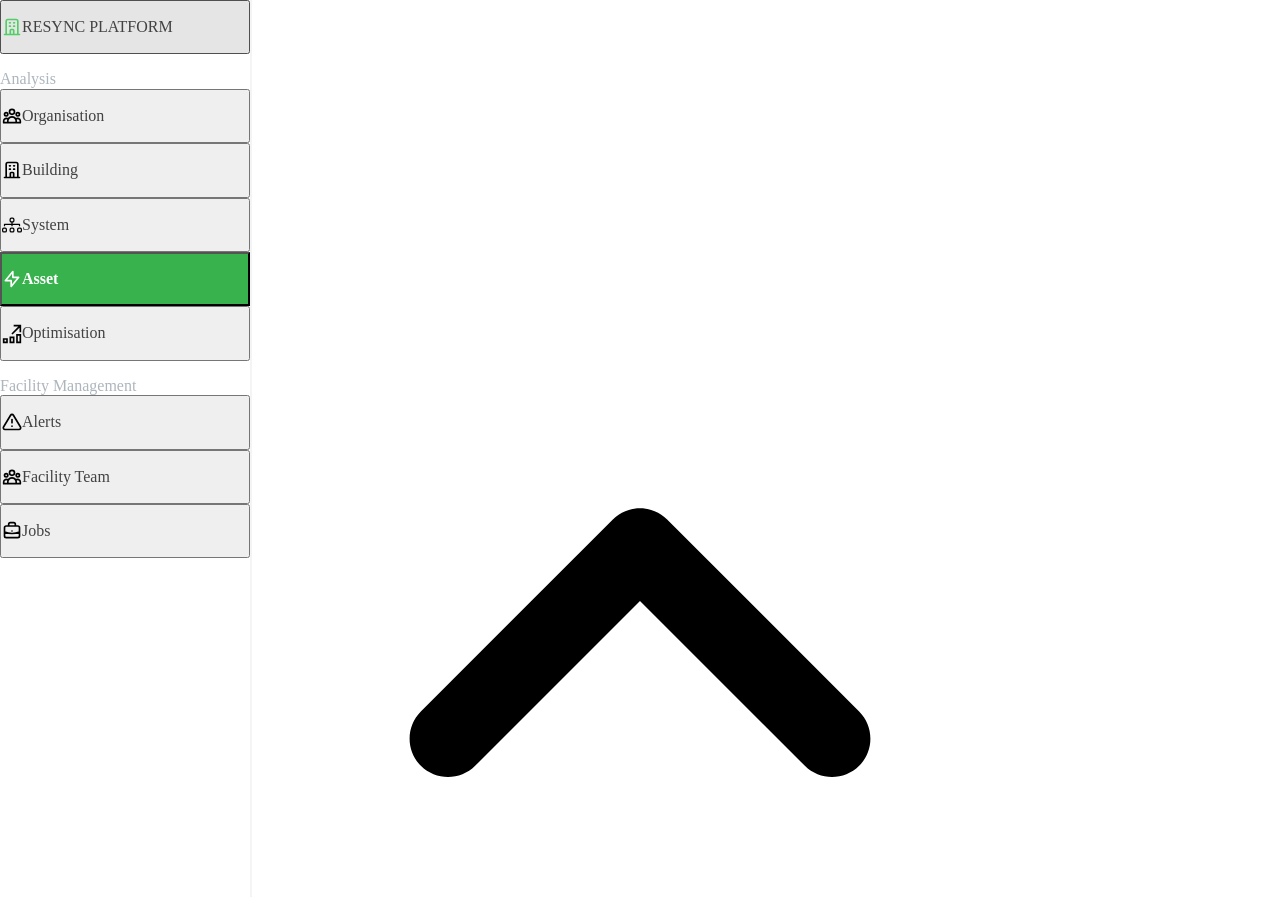 click on "IAQ sensor" at bounding box center [100, 236] 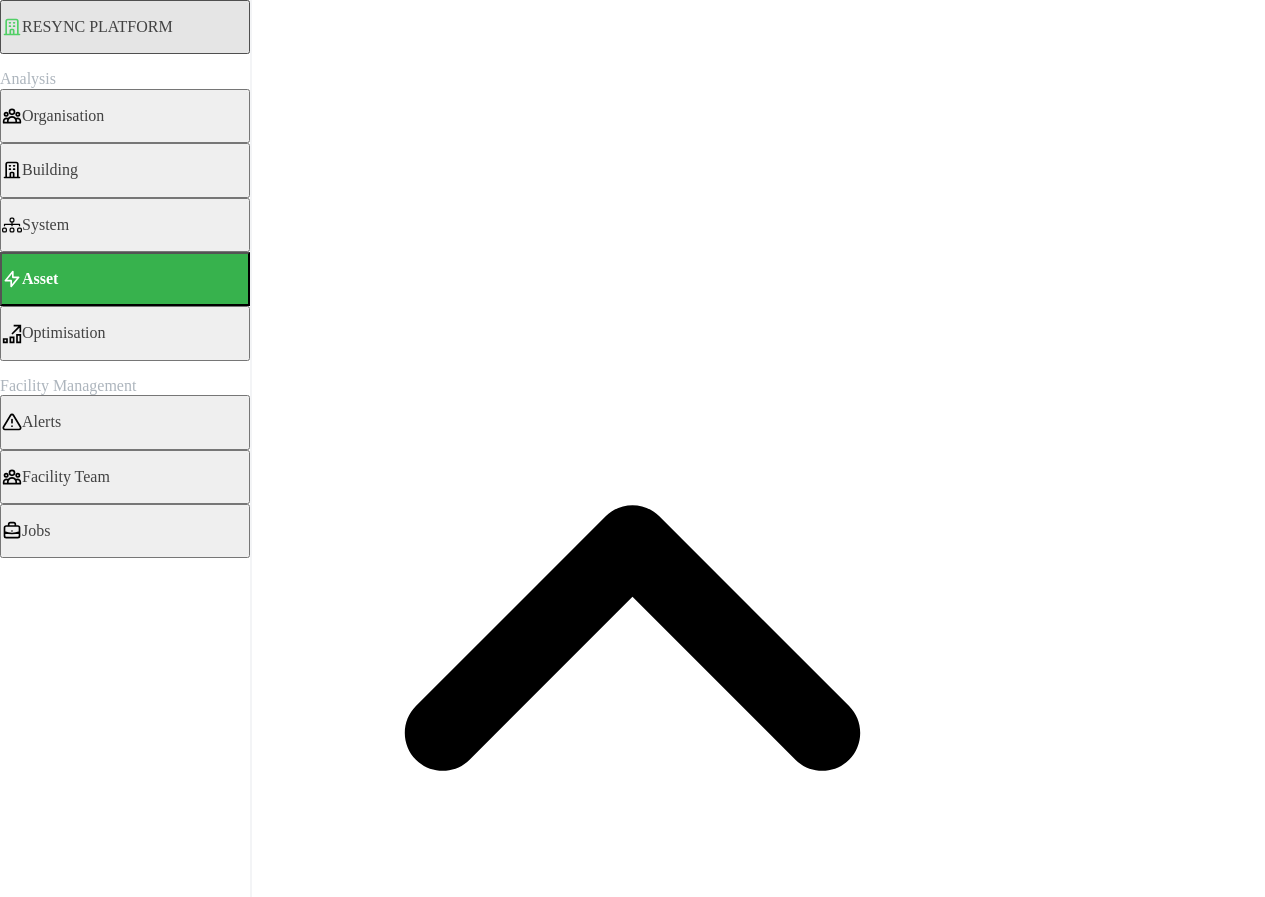 click on "15m" at bounding box center (27, 1732) 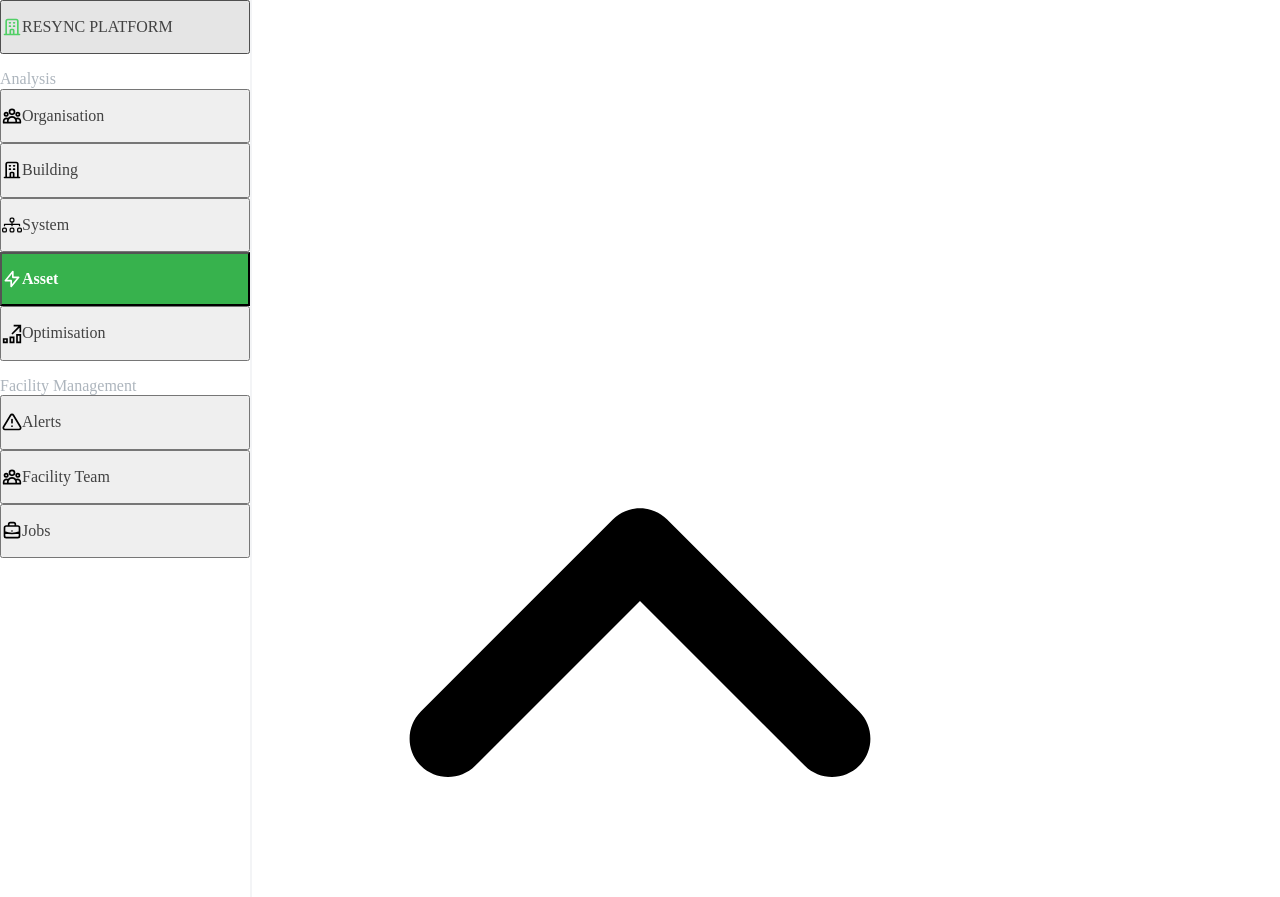 click on "Air Handling Unit" at bounding box center (100, 236) 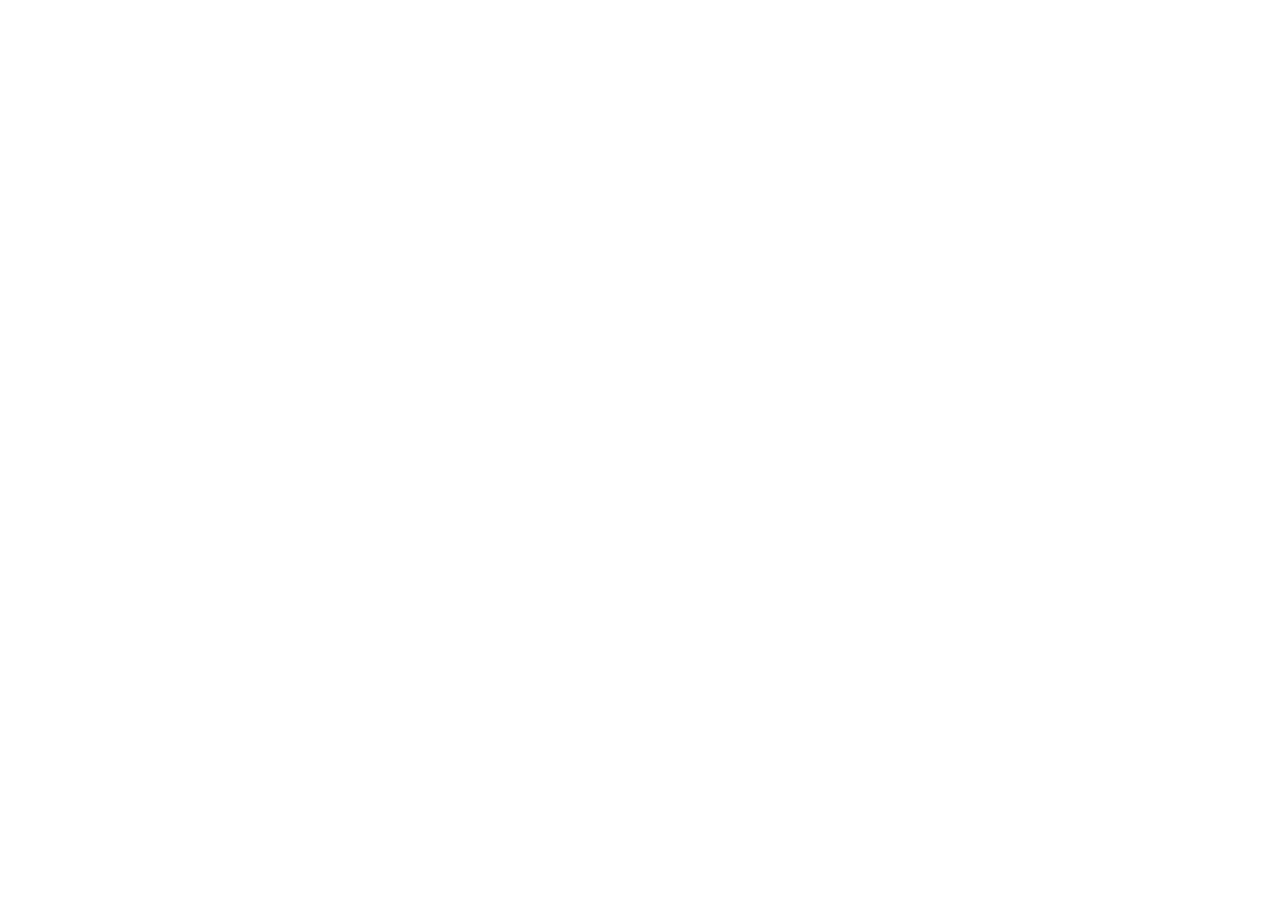 scroll, scrollTop: 0, scrollLeft: 0, axis: both 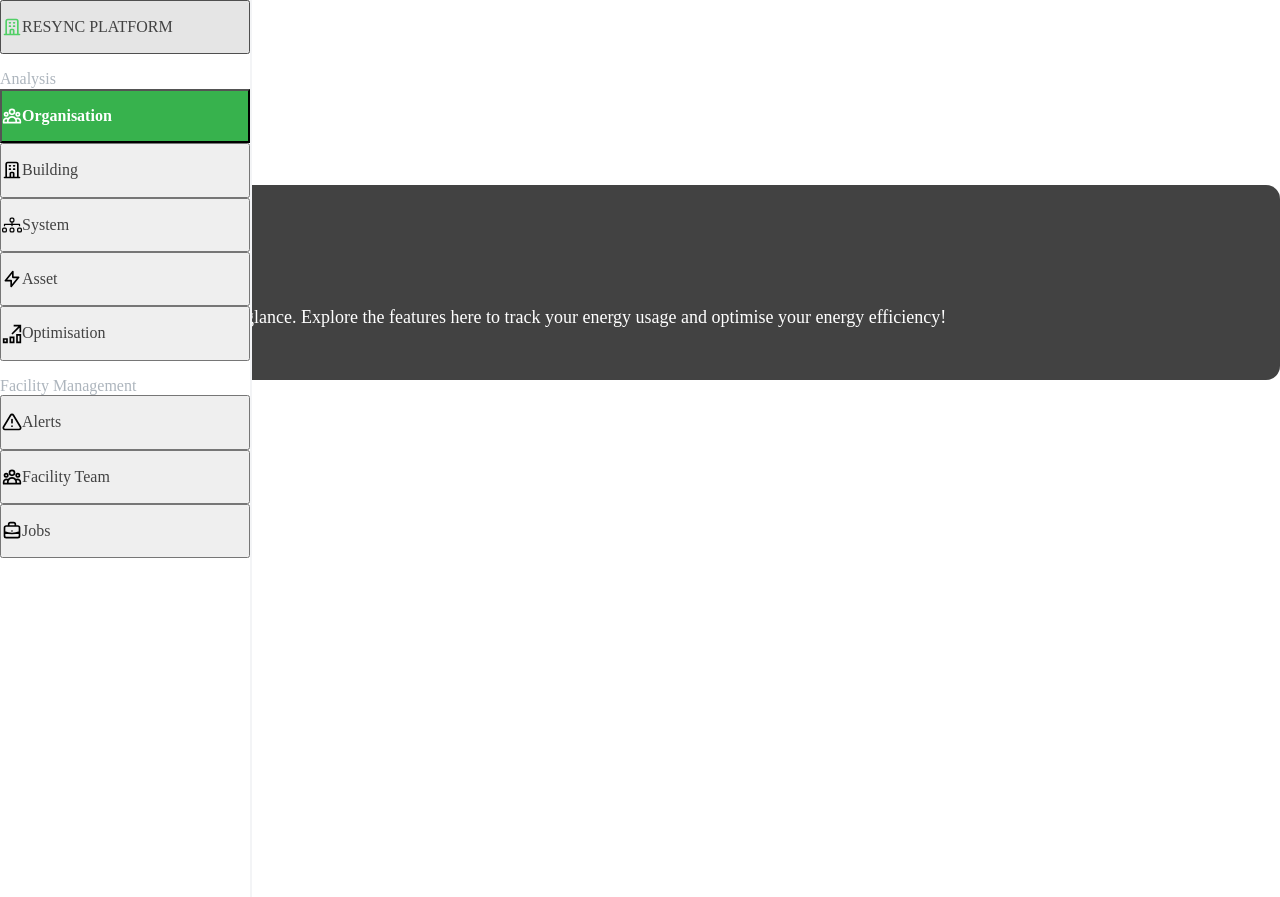 click on "Asset" at bounding box center (40, 279) 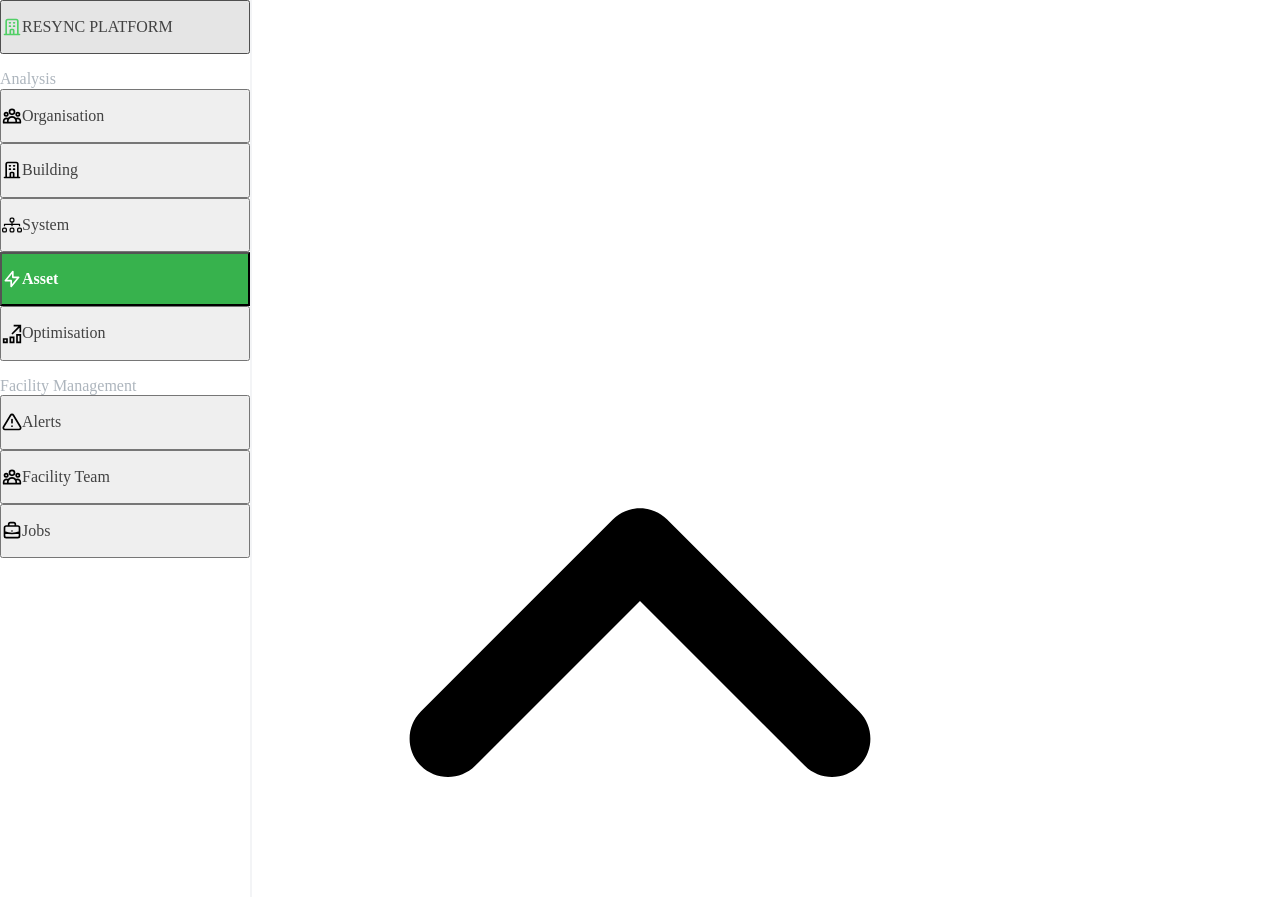click on "Air Handling Unit" at bounding box center [100, 236] 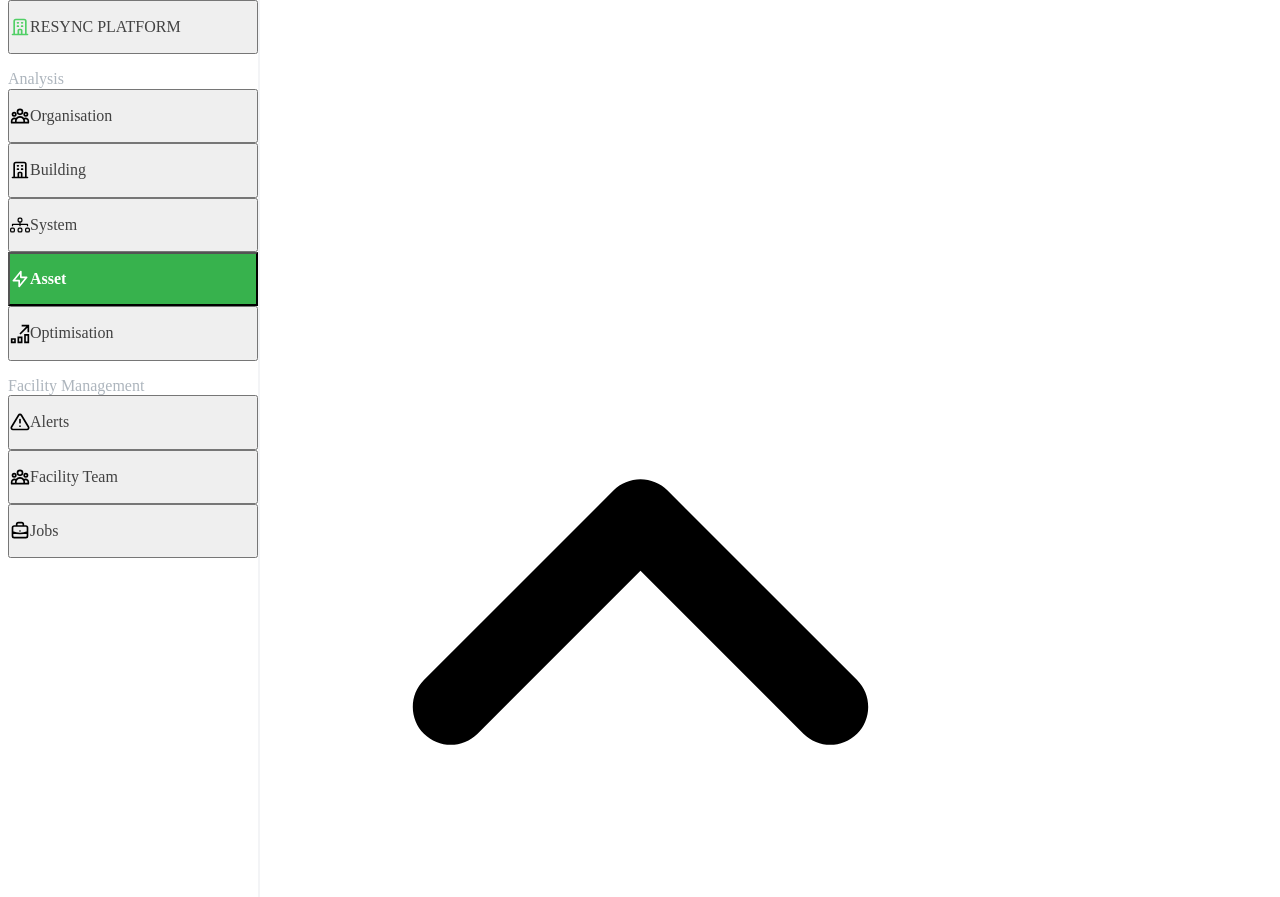 scroll, scrollTop: 0, scrollLeft: 0, axis: both 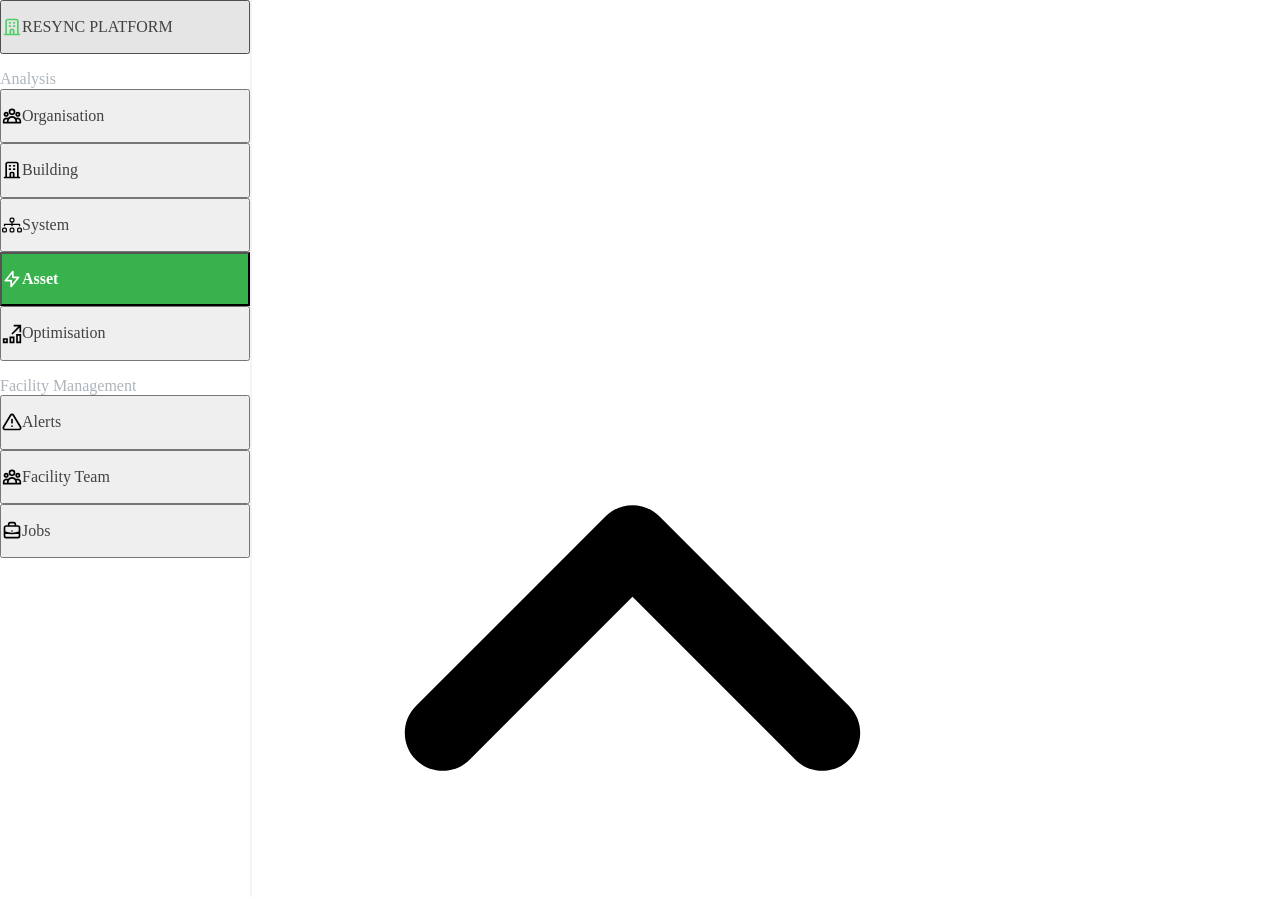 click on "IAQ sensor" at bounding box center (100, 236) 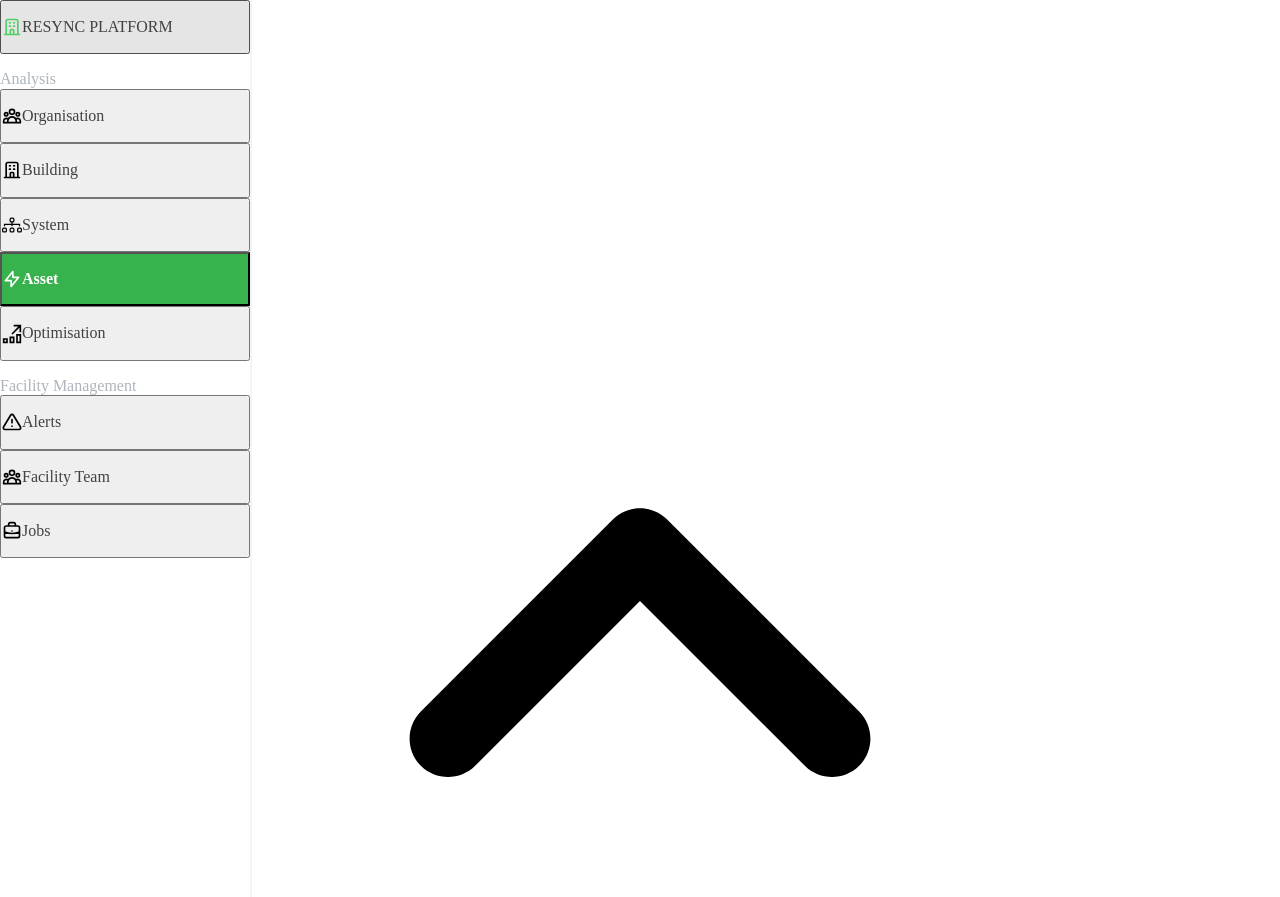 click on "Detailed" at bounding box center [40, 1541] 